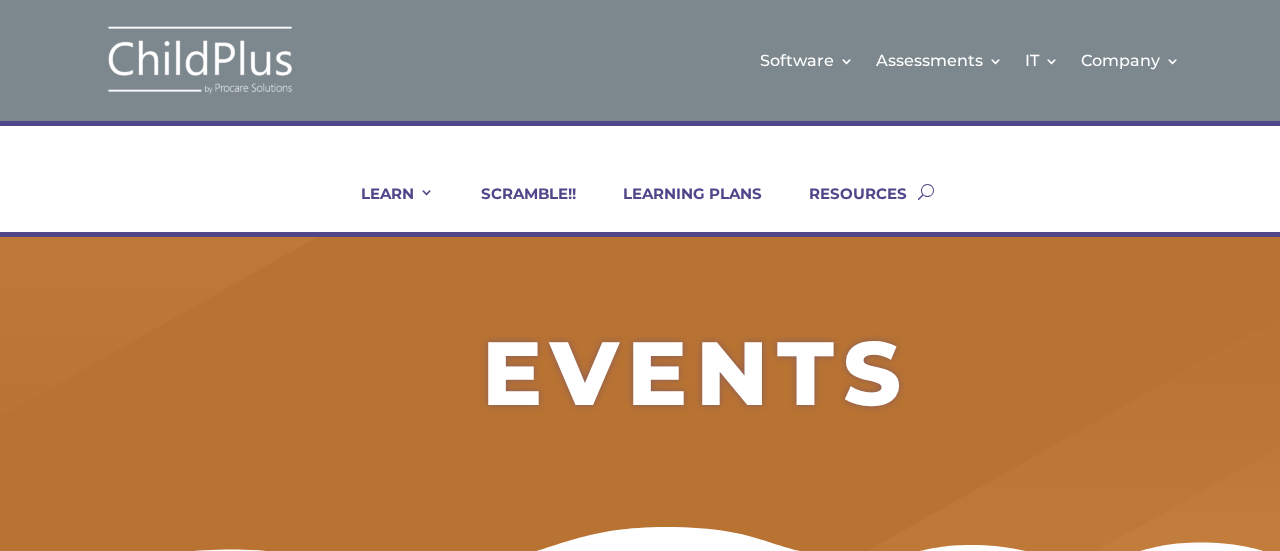 scroll, scrollTop: 0, scrollLeft: 0, axis: both 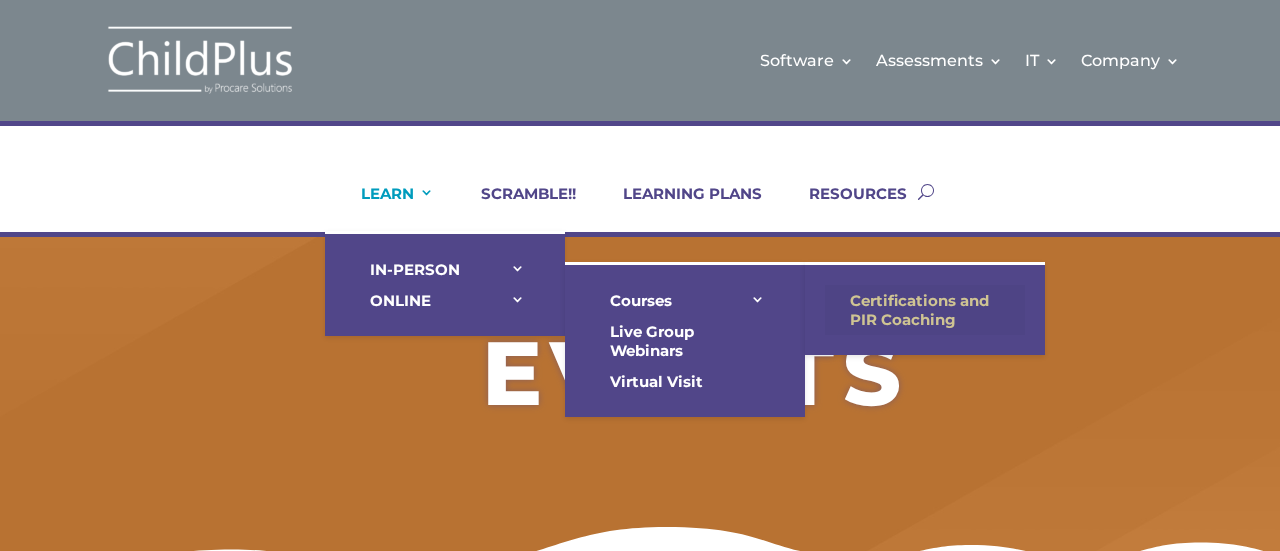 click on "Certifications and PIR Coaching" at bounding box center (925, 310) 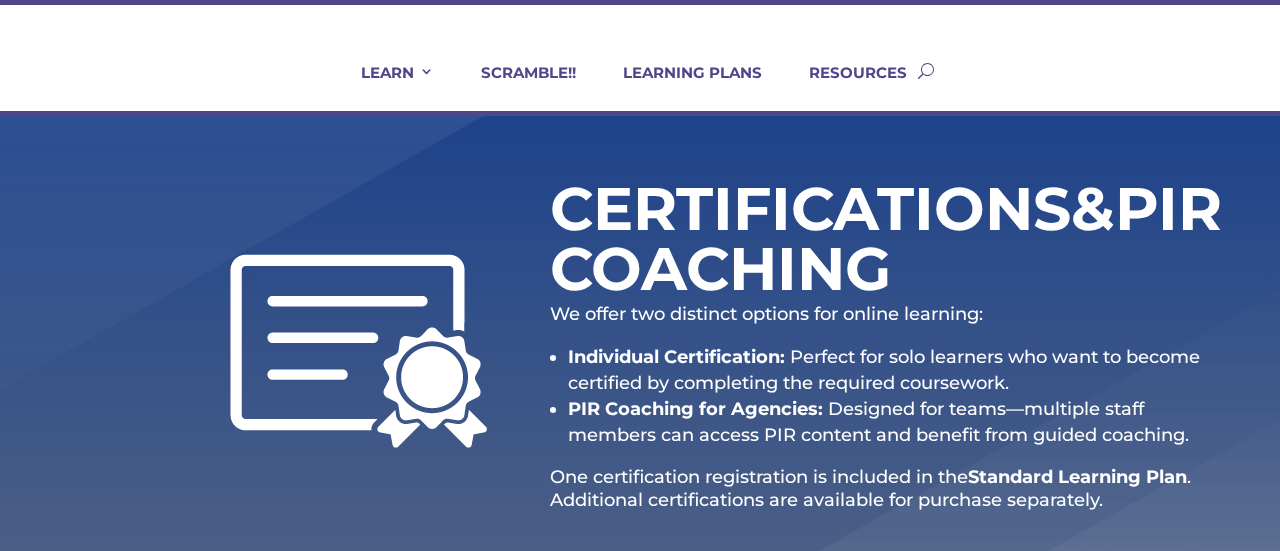 scroll, scrollTop: 0, scrollLeft: 0, axis: both 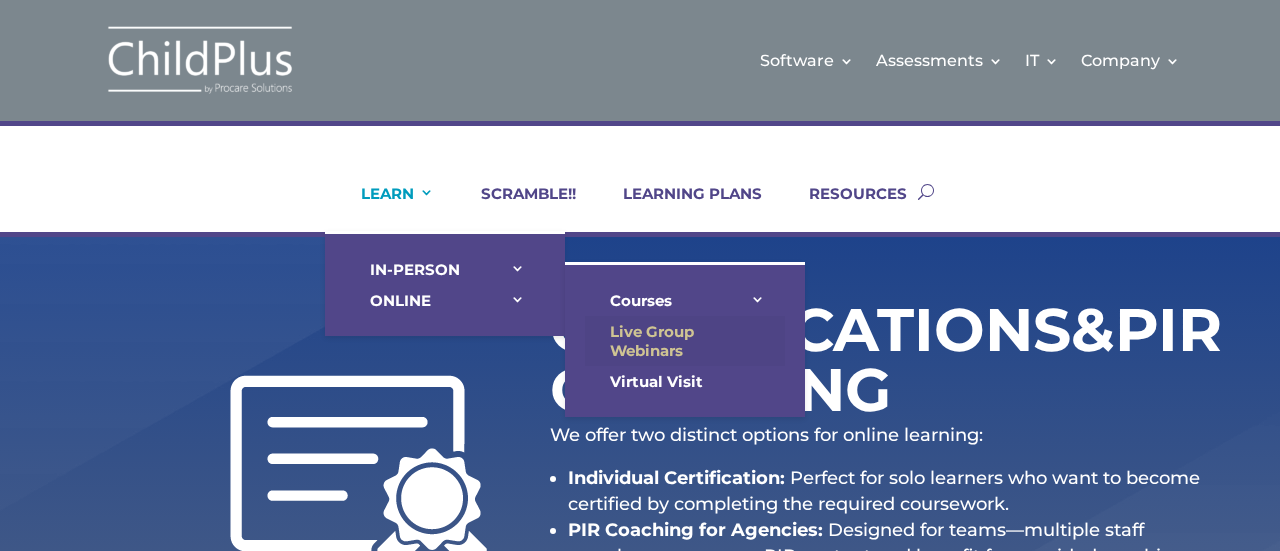 click on "Live Group Webinars" at bounding box center [685, 341] 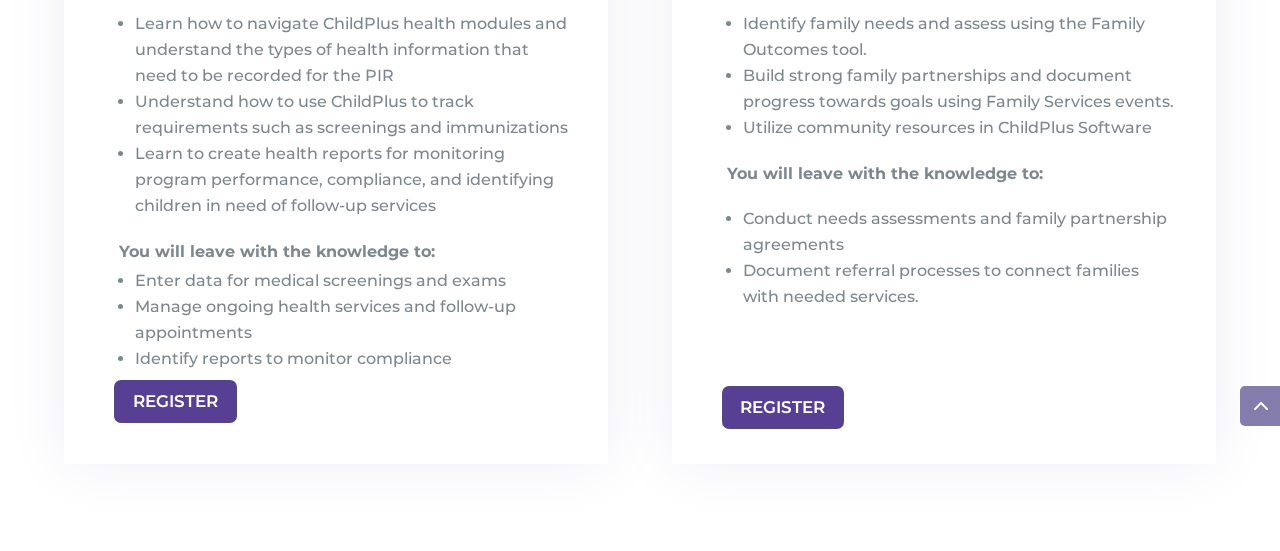 scroll, scrollTop: 3208, scrollLeft: 0, axis: vertical 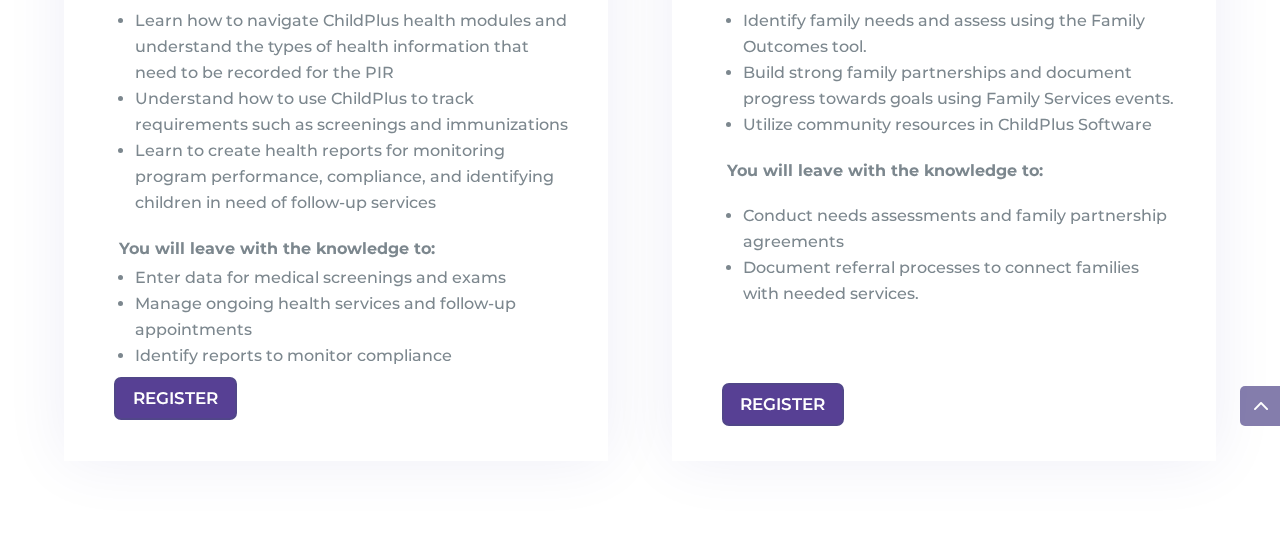 click on "Learn to create health reports for monitoring program performance, compliance, and identifying children in need of follow-up services" at bounding box center (351, 177) 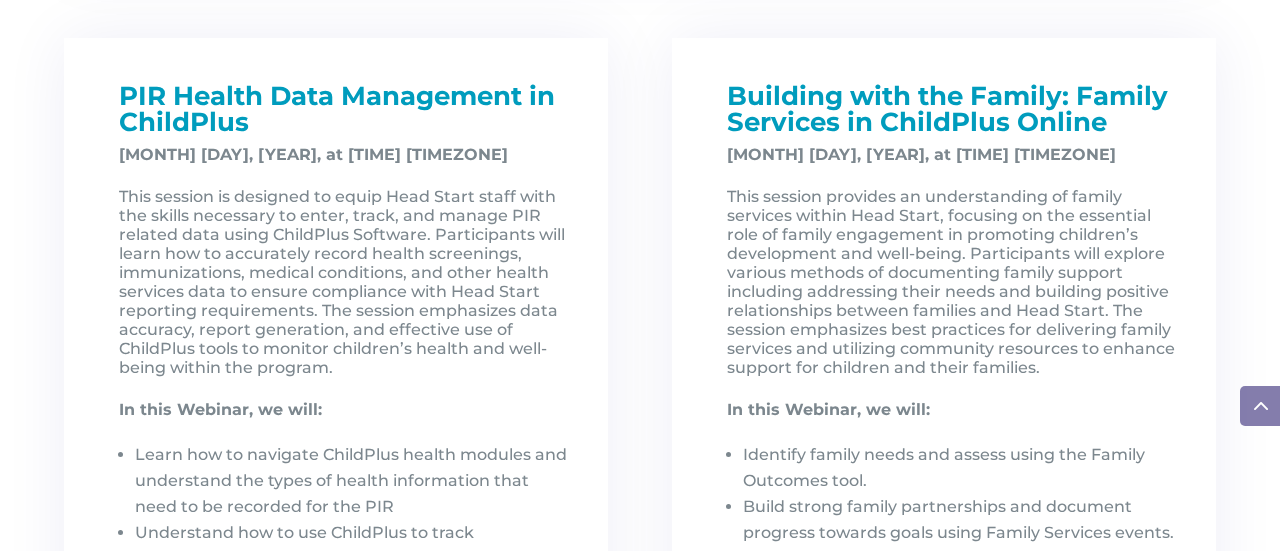 scroll, scrollTop: 2774, scrollLeft: 0, axis: vertical 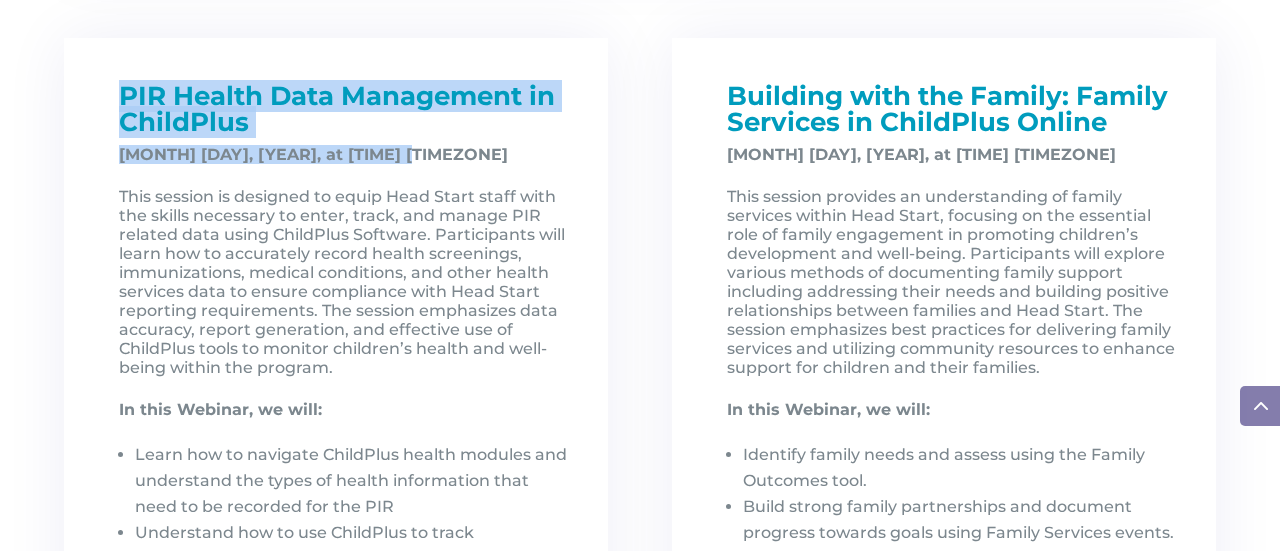 drag, startPoint x: 420, startPoint y: 165, endPoint x: 116, endPoint y: 107, distance: 309.48343 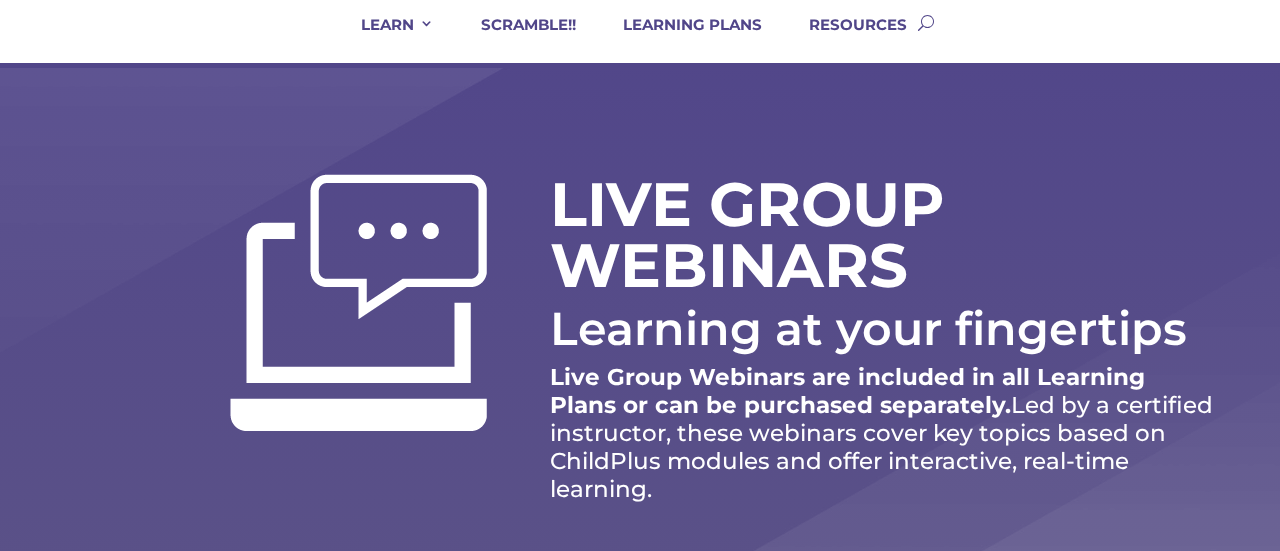 scroll, scrollTop: 105, scrollLeft: 0, axis: vertical 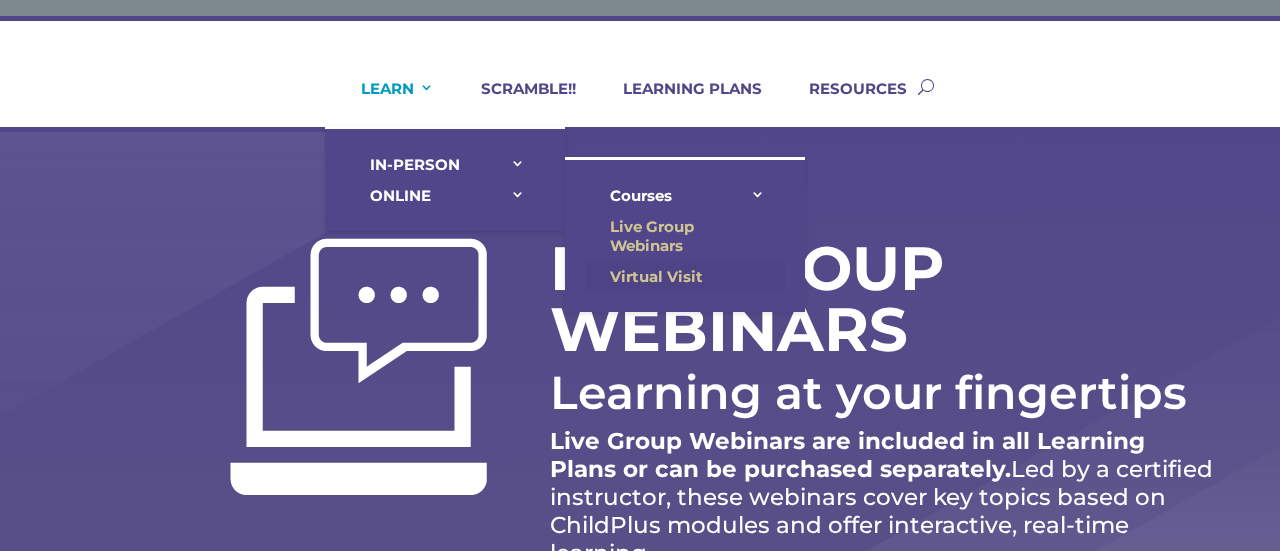 click on "Virtual Visit" at bounding box center [685, 276] 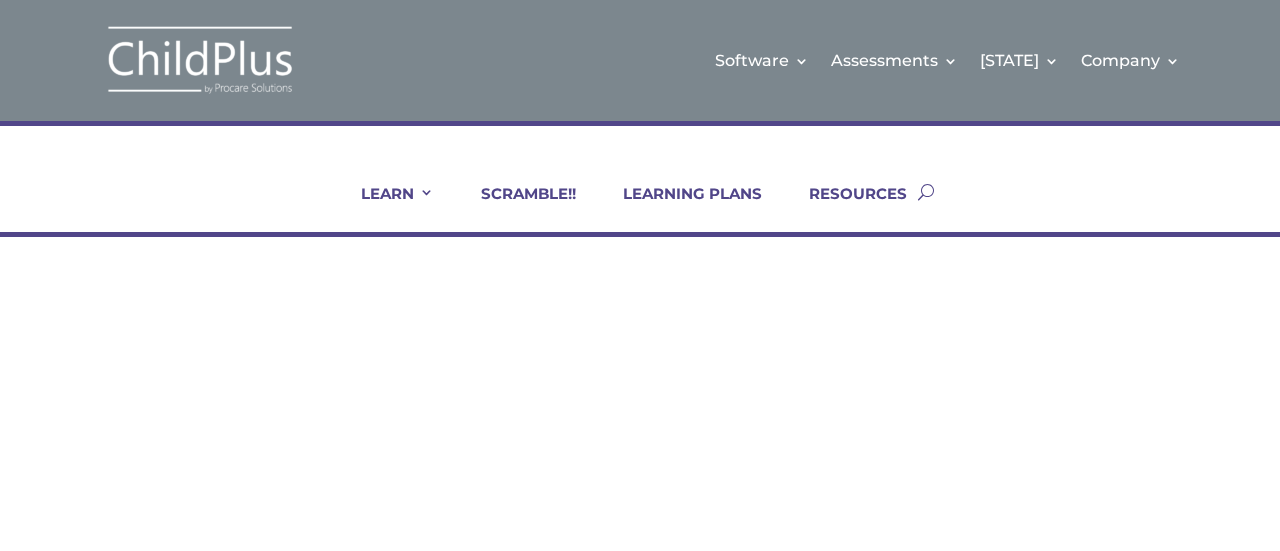 scroll, scrollTop: 0, scrollLeft: 0, axis: both 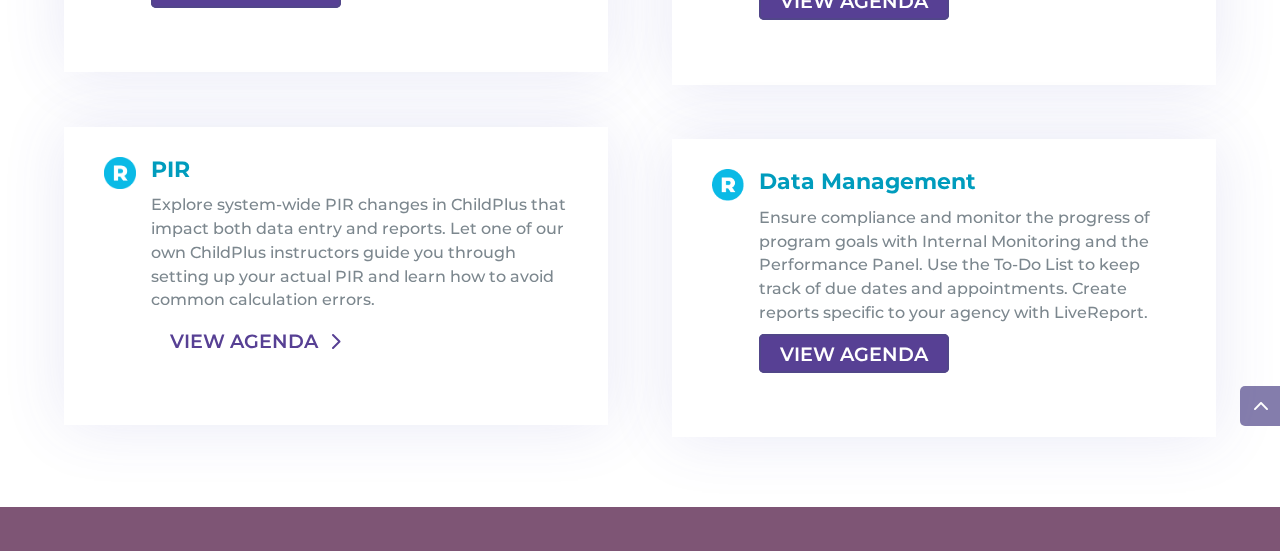 click on "VIEW AGENDA" at bounding box center (244, 341) 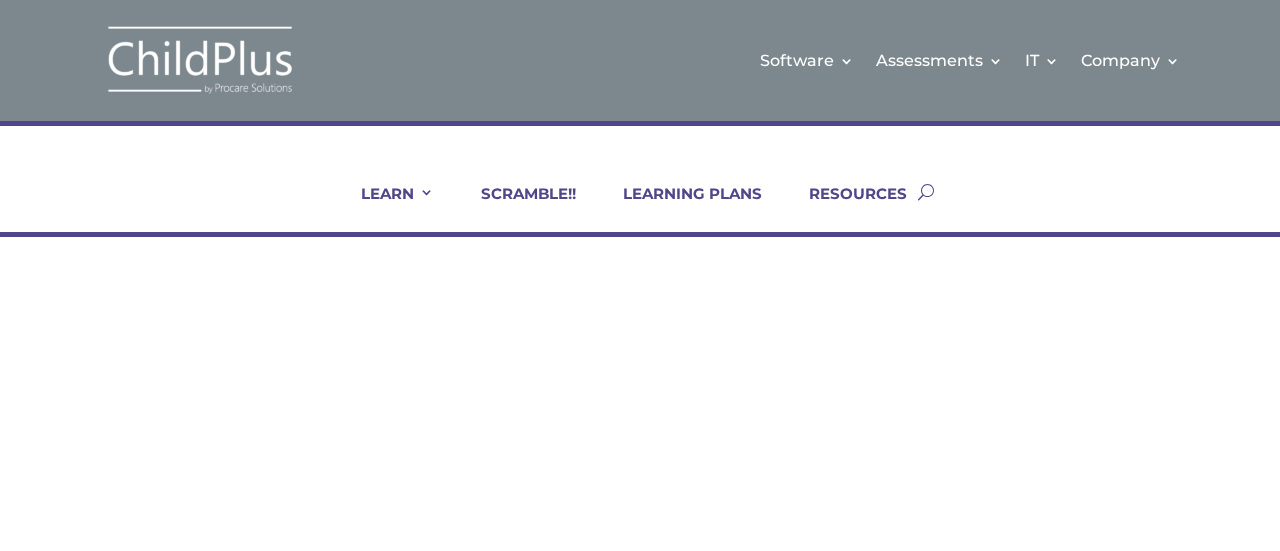 scroll, scrollTop: 0, scrollLeft: 0, axis: both 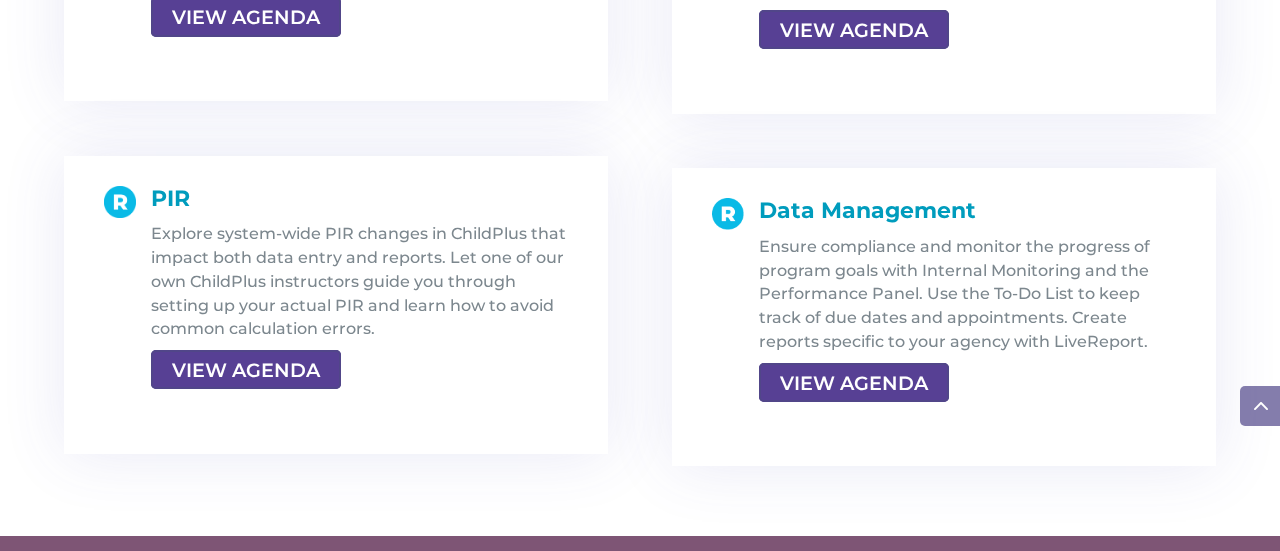 click on "Module Designer
This Virtual Visit is perfect for anyone interested in capturing more information in ChildPlus. Take consent forms, checklists and help desk requests from a paper trail to digital data. Select the Build a Module Block to work with our instructors to turn your form into a custom module. To learn how to create modules and reports, choose one or both of our instruction blocks.
VIEW AGENDA" at bounding box center (336, -84) 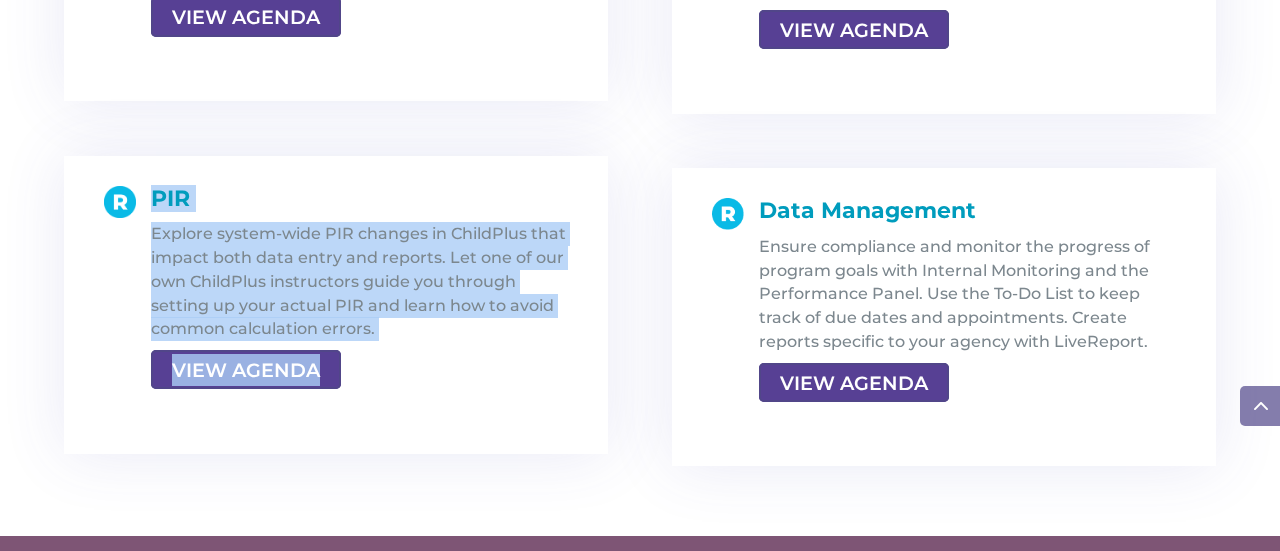 drag, startPoint x: 406, startPoint y: 321, endPoint x: 155, endPoint y: 178, distance: 288.87714 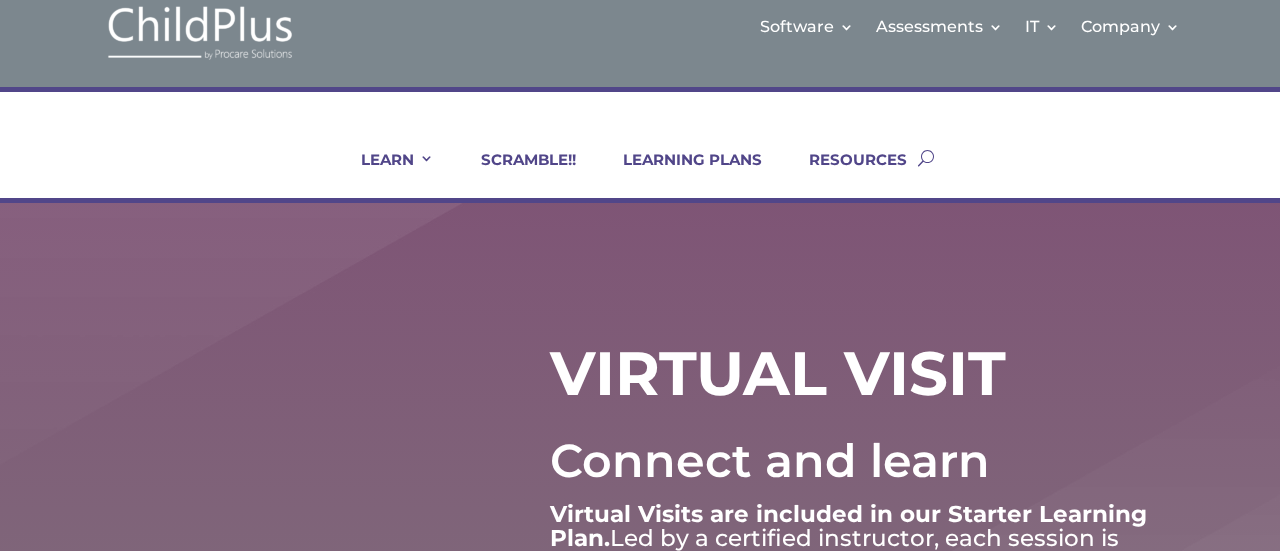scroll, scrollTop: 0, scrollLeft: 0, axis: both 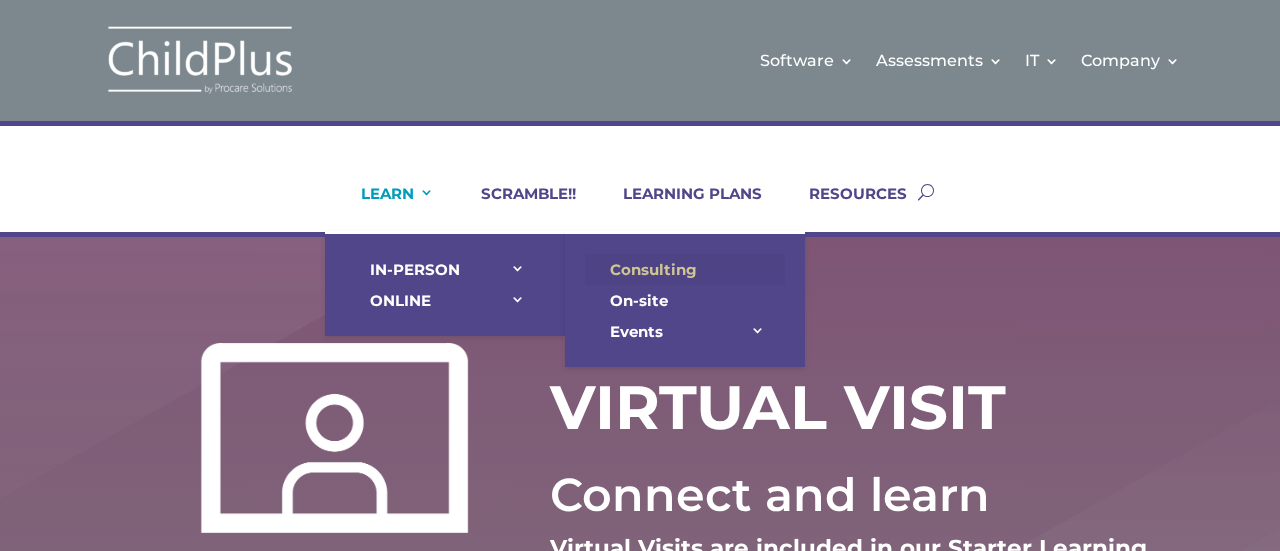 click on "••••••••••" at bounding box center [685, 269] 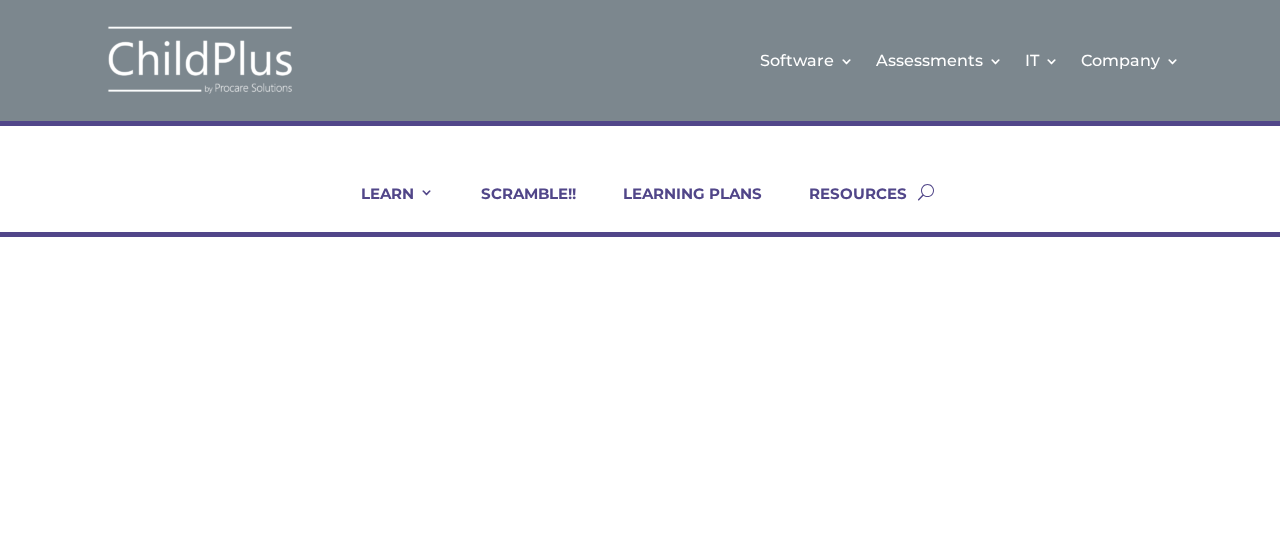 scroll, scrollTop: 0, scrollLeft: 0, axis: both 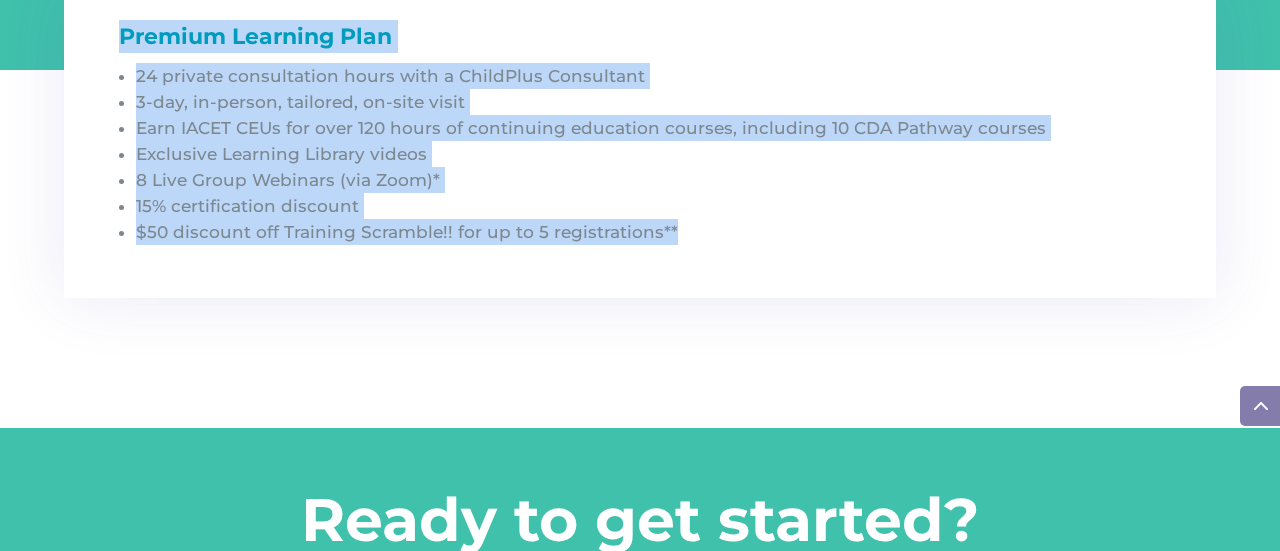 drag, startPoint x: 121, startPoint y: 41, endPoint x: 714, endPoint y: 230, distance: 622.39056 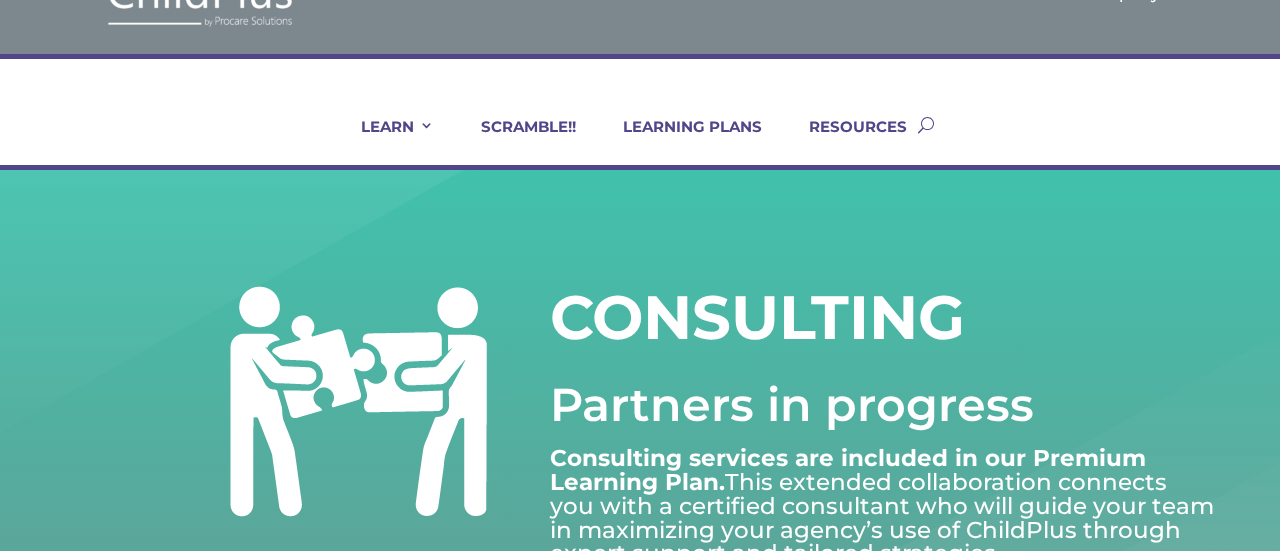 scroll, scrollTop: 0, scrollLeft: 0, axis: both 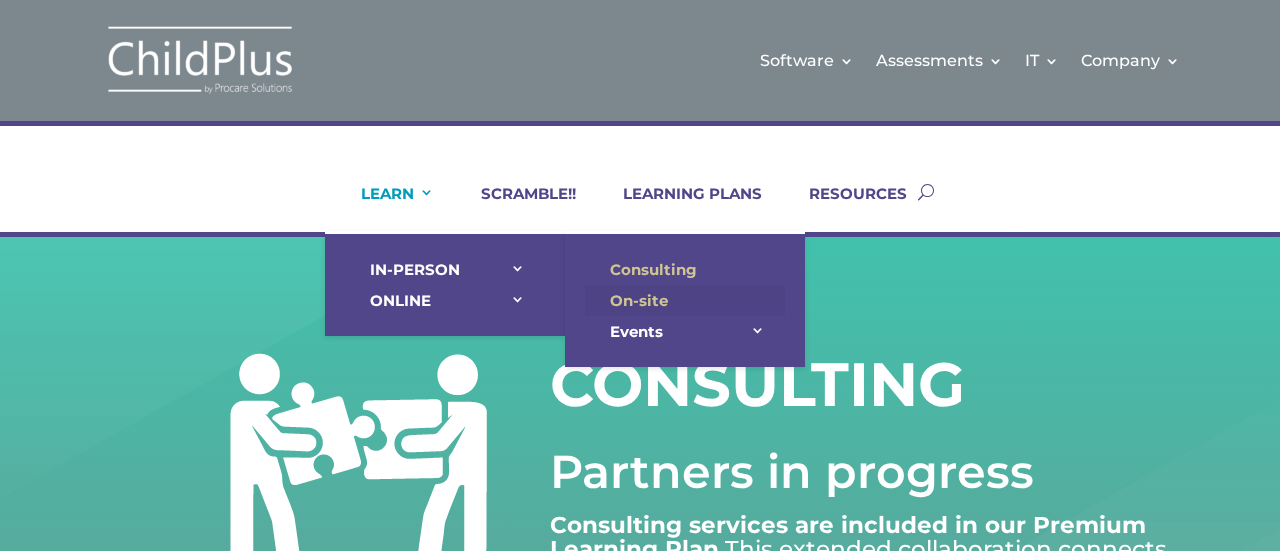 click on "On-site" at bounding box center [685, 300] 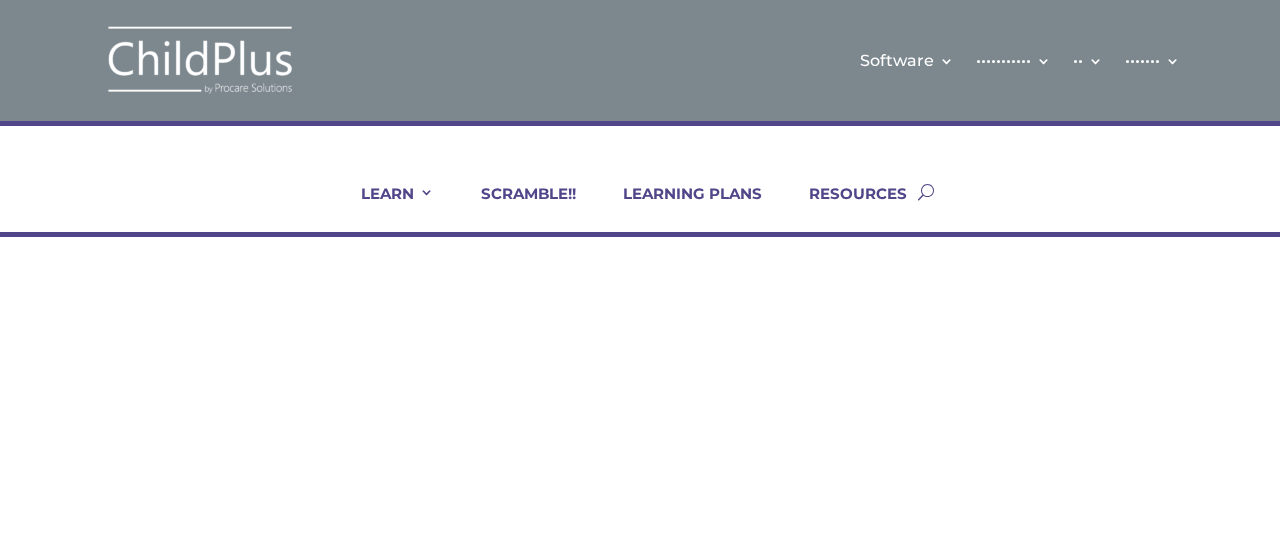 scroll, scrollTop: 0, scrollLeft: 0, axis: both 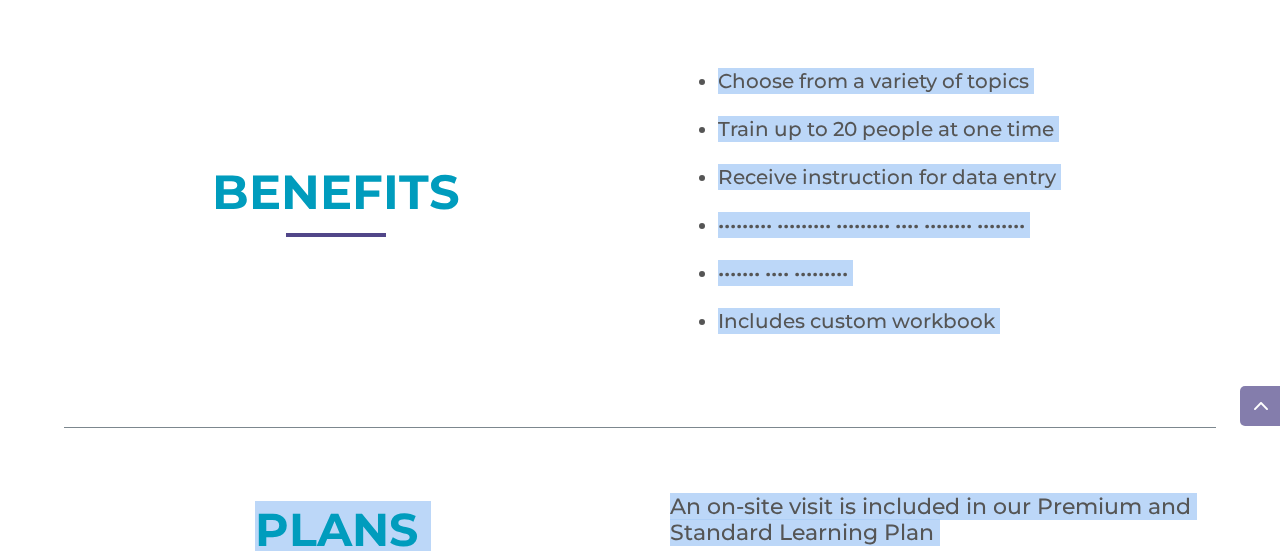 drag, startPoint x: 721, startPoint y: 78, endPoint x: 1026, endPoint y: 335, distance: 398.84082 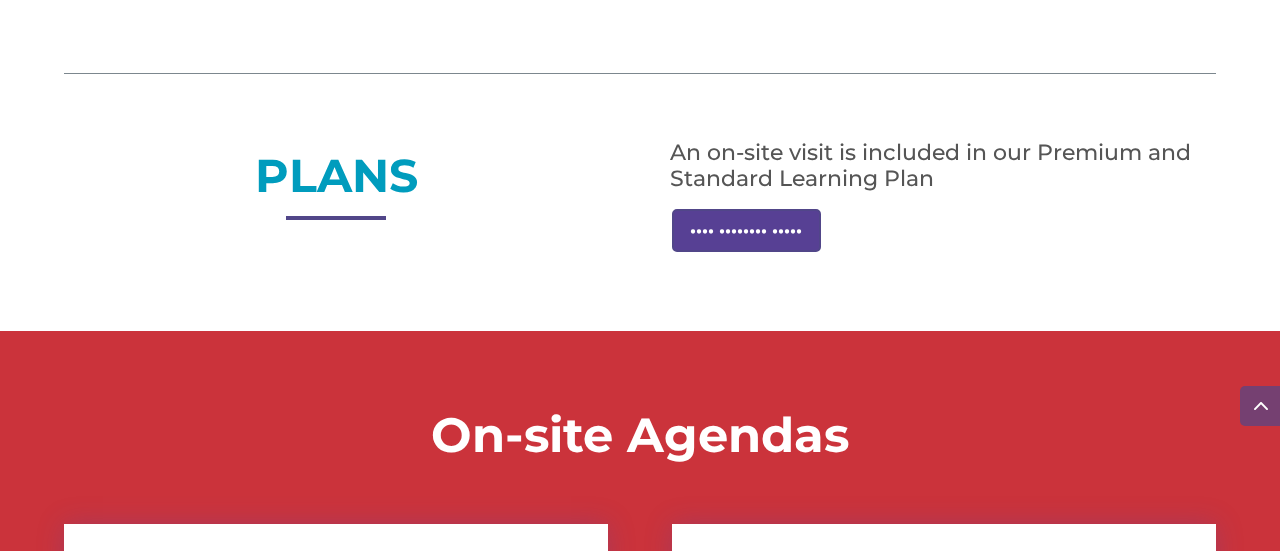 scroll, scrollTop: 1711, scrollLeft: 0, axis: vertical 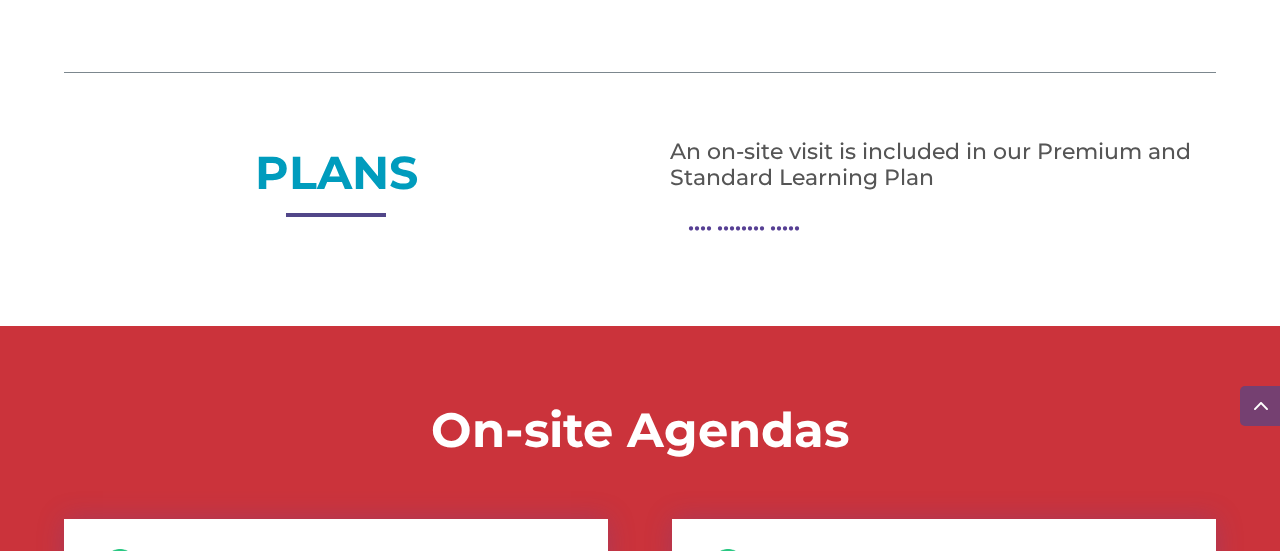 click on "•••• •••••••• •••••" at bounding box center [745, 227] 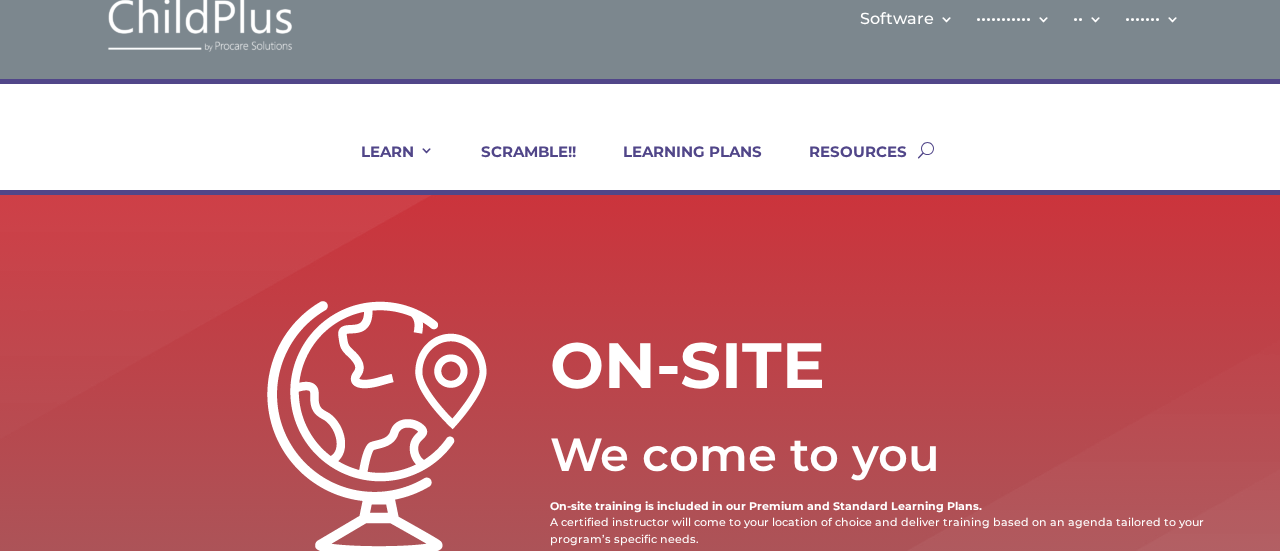 scroll, scrollTop: 0, scrollLeft: 0, axis: both 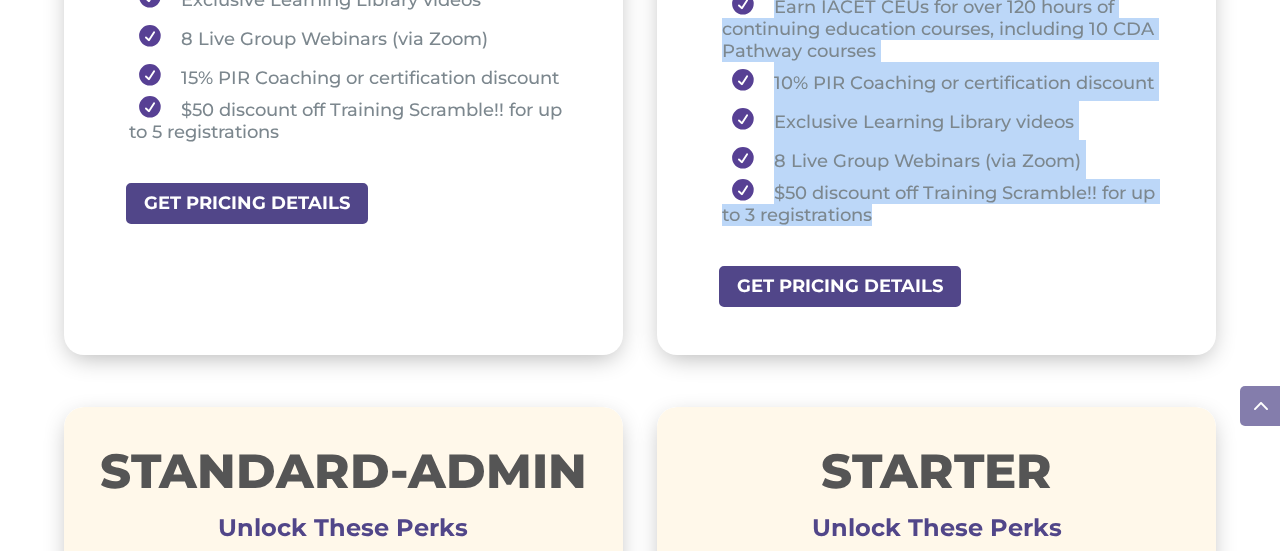 drag, startPoint x: 793, startPoint y: 139, endPoint x: 924, endPoint y: 223, distance: 155.61812 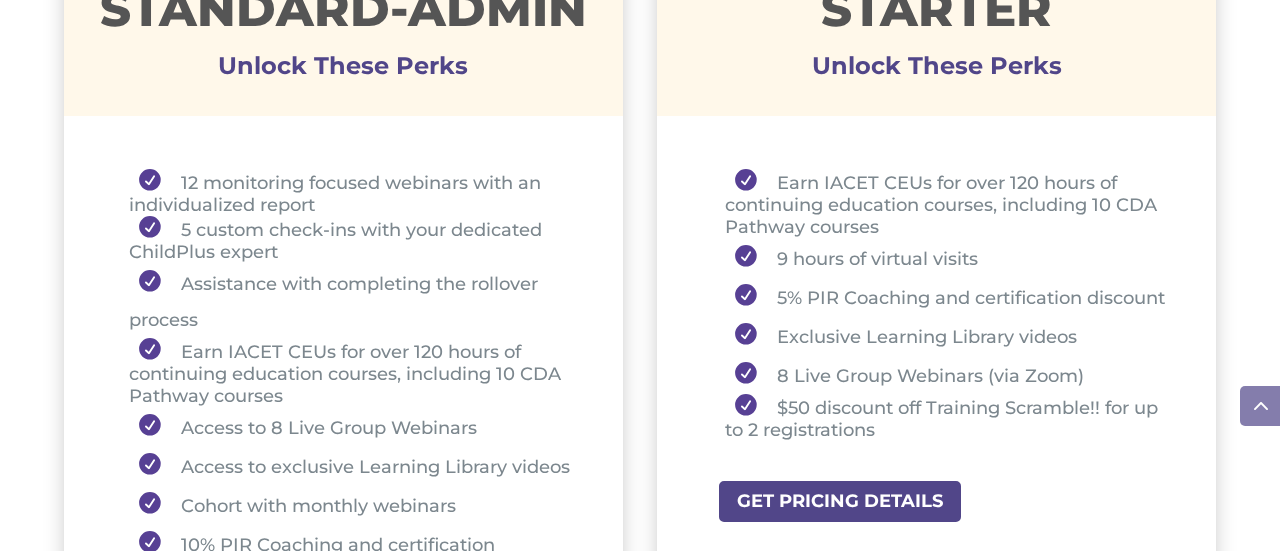 scroll, scrollTop: 1680, scrollLeft: 0, axis: vertical 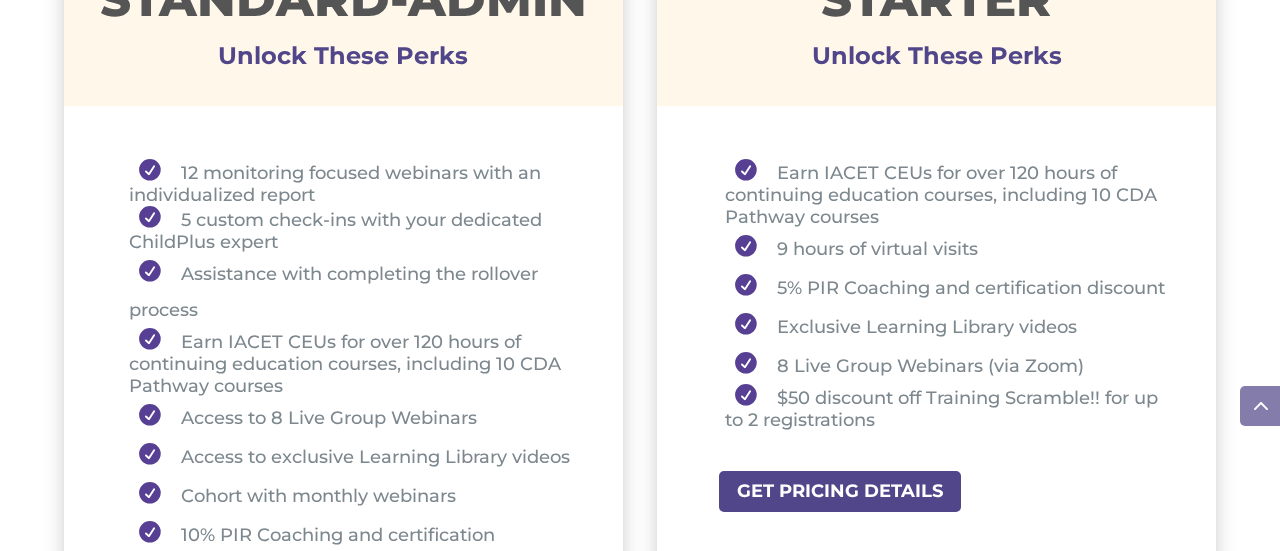 click on "Premium
Unlock These Perks
24 private consultation hours with a ChildPlus Consultant
3-day, in-person, tailored, on-site visit
Earn IACET CEUs for over 120 hours of continuing education courses, including 10 CDA Pathway courses
Exclusive Learning Library videos
8 Live Group Webinars (via Zoom)
15% PIR Coaching or certification discount
$50 discount off Training Scramble!! for up to 5 registrations
GET PRICING DETAILS
STANDARD
Unlock These Perks
2-day, in-person agency-specific on-site visit
One current certification offering that must be completed during contract
Annual ChildPlus Check-up with customized training plan
Earn IACET CEUs for over 120 hours of continuing education courses, including 10 CDA Pathway courses" at bounding box center (640, 241) 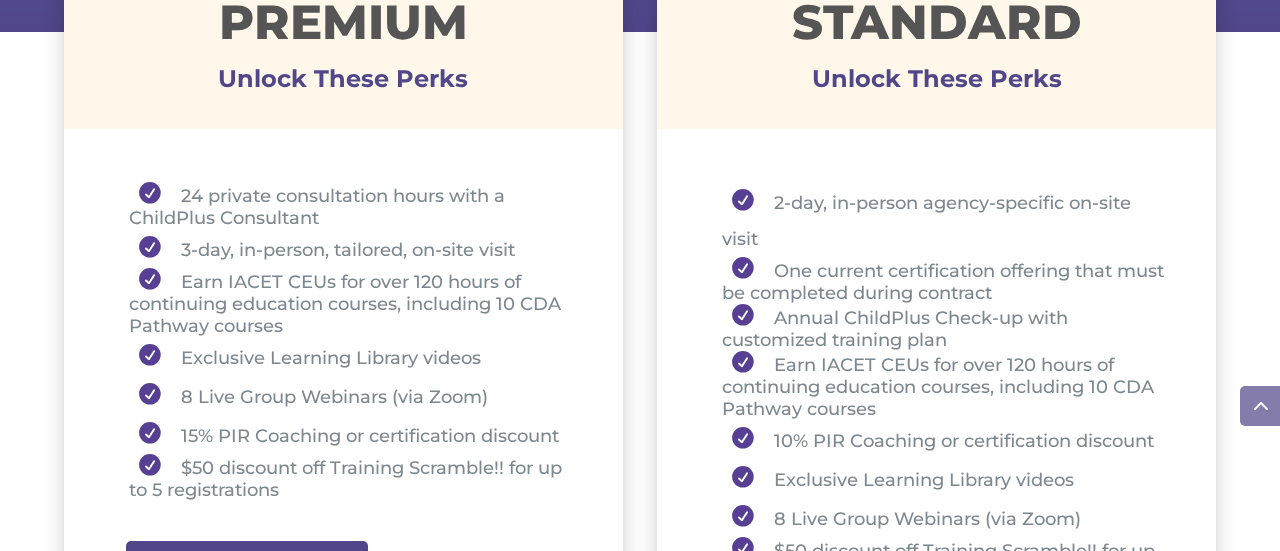scroll, scrollTop: 858, scrollLeft: 0, axis: vertical 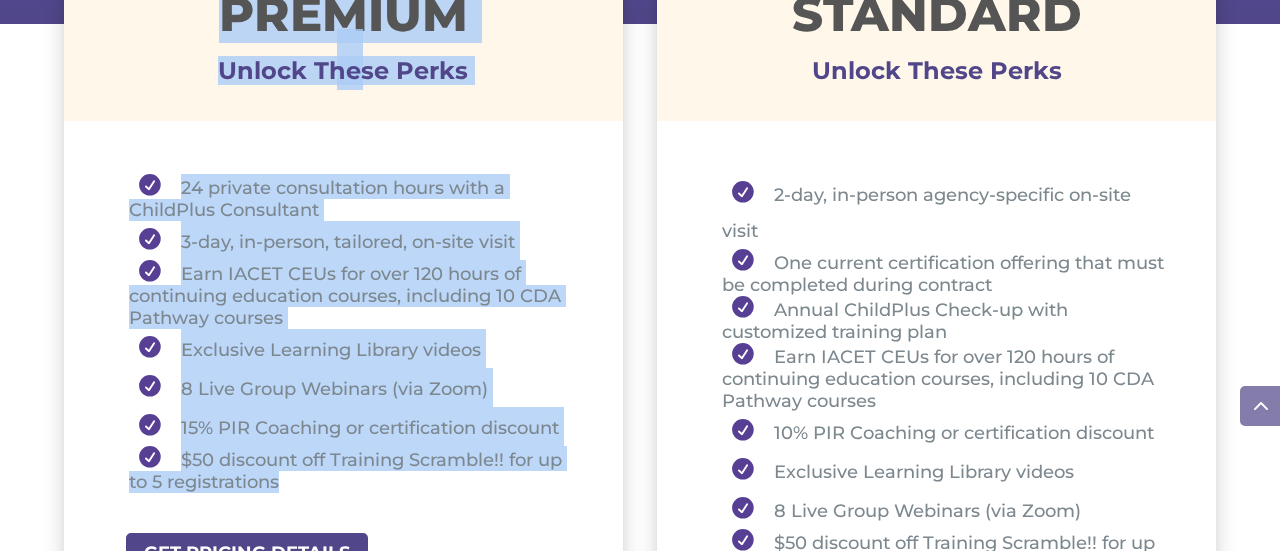 drag, startPoint x: 224, startPoint y: 19, endPoint x: 364, endPoint y: 478, distance: 479.87604 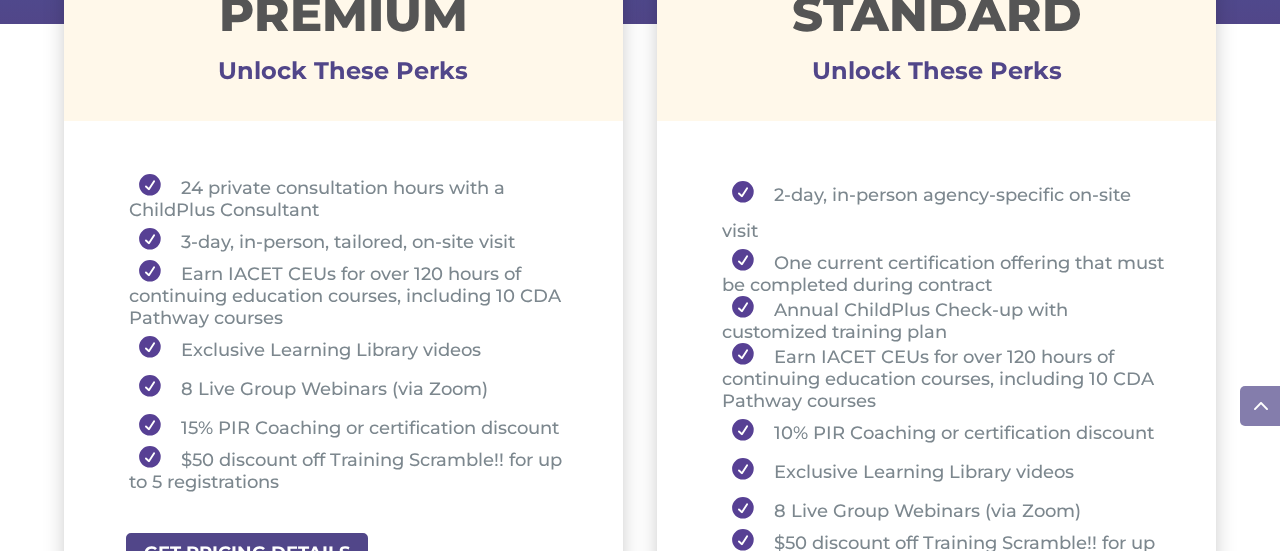 click on "Unlock These Perks" at bounding box center (936, 76) 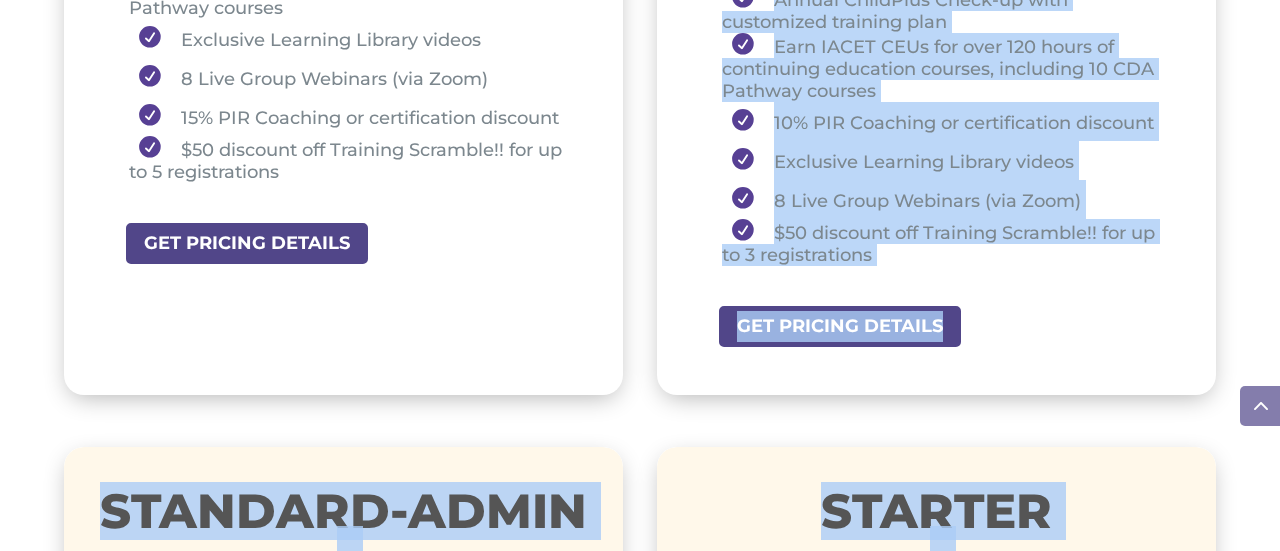scroll, scrollTop: 1212, scrollLeft: 0, axis: vertical 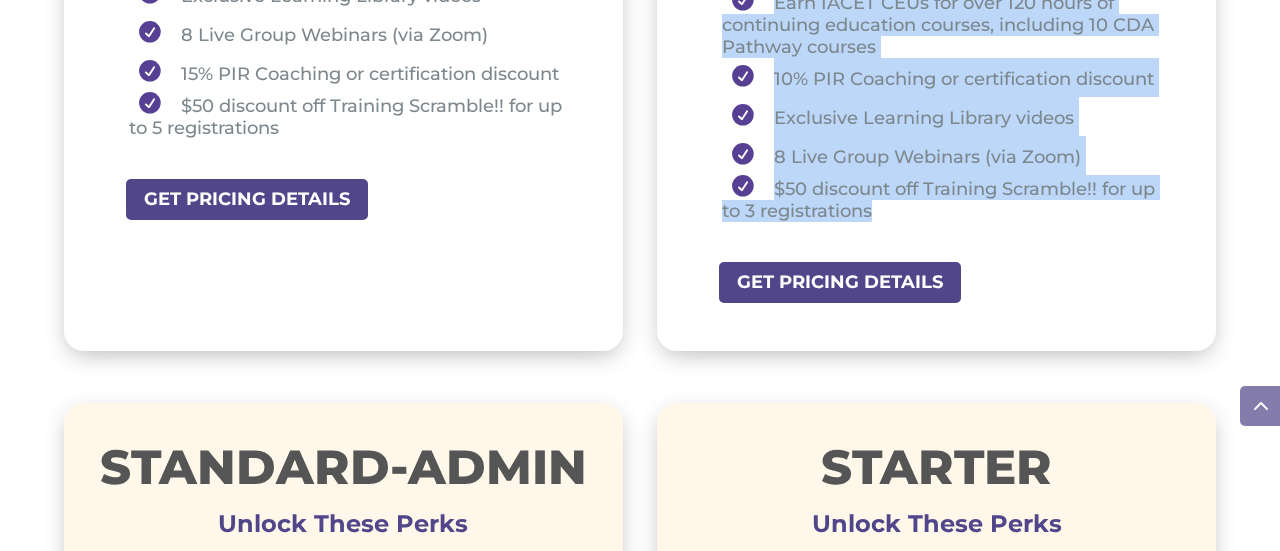 drag, startPoint x: 796, startPoint y: 11, endPoint x: 930, endPoint y: 212, distance: 241.57193 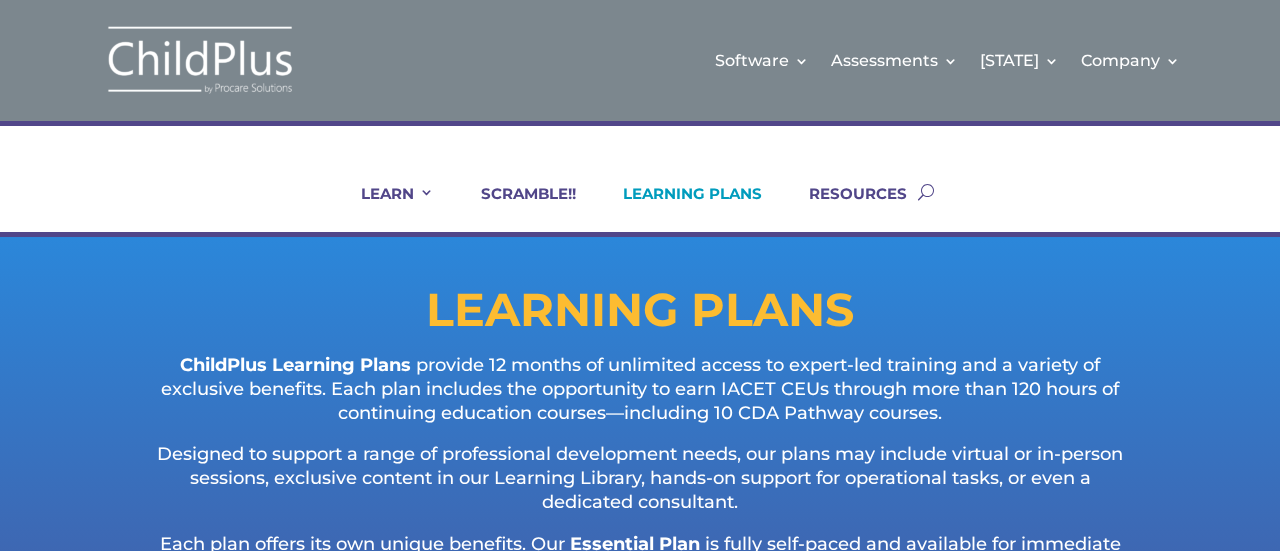scroll, scrollTop: 0, scrollLeft: 0, axis: both 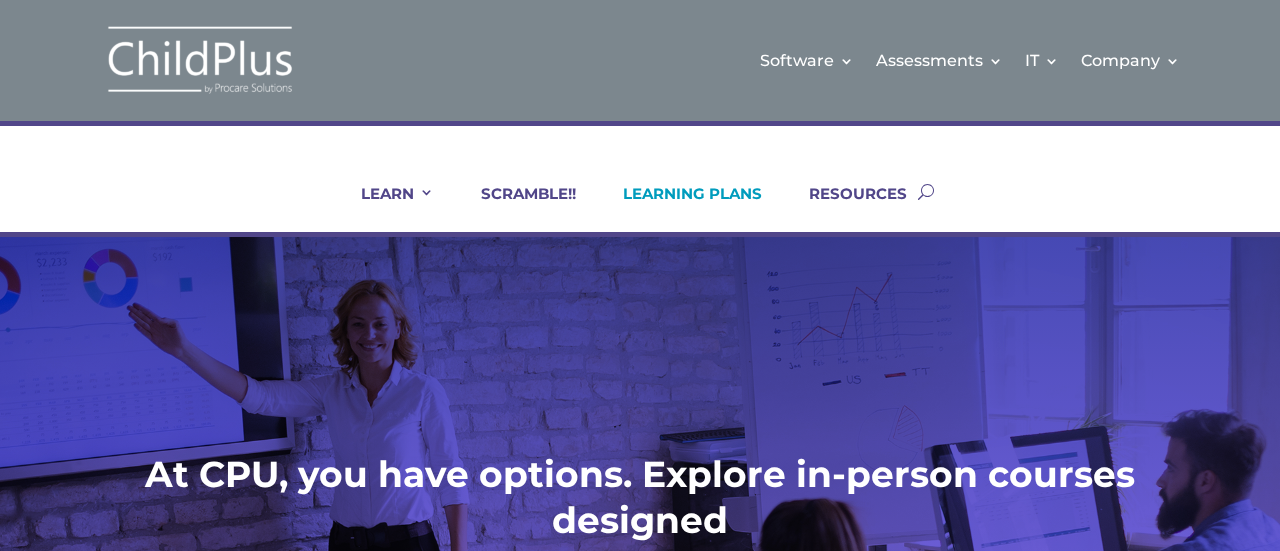 click on "LEARNING PLANS" at bounding box center (680, 208) 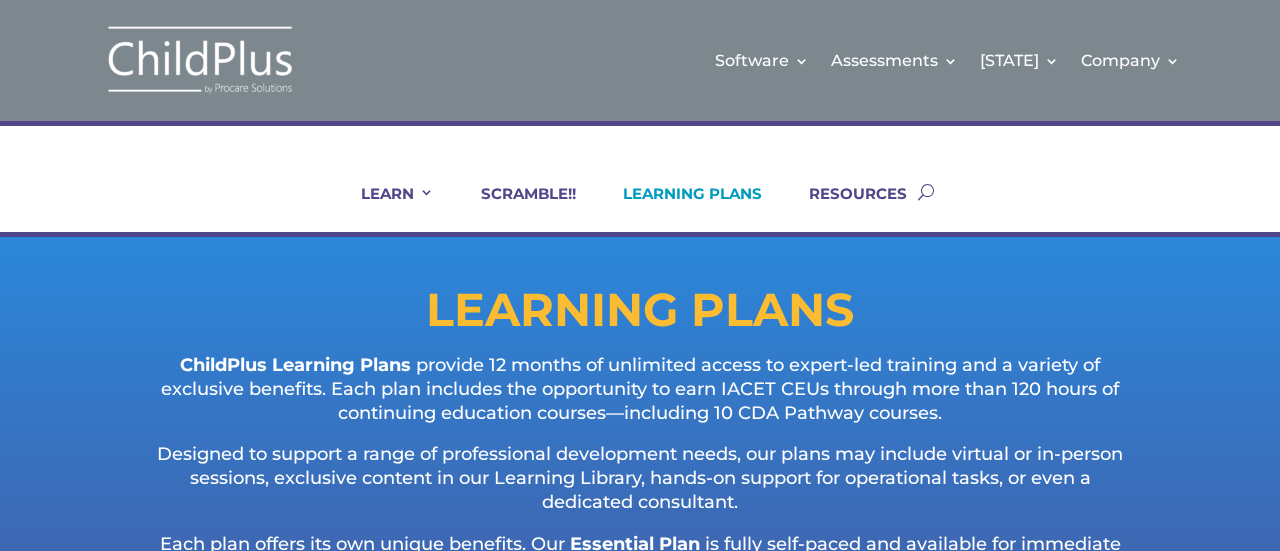 scroll, scrollTop: 0, scrollLeft: 0, axis: both 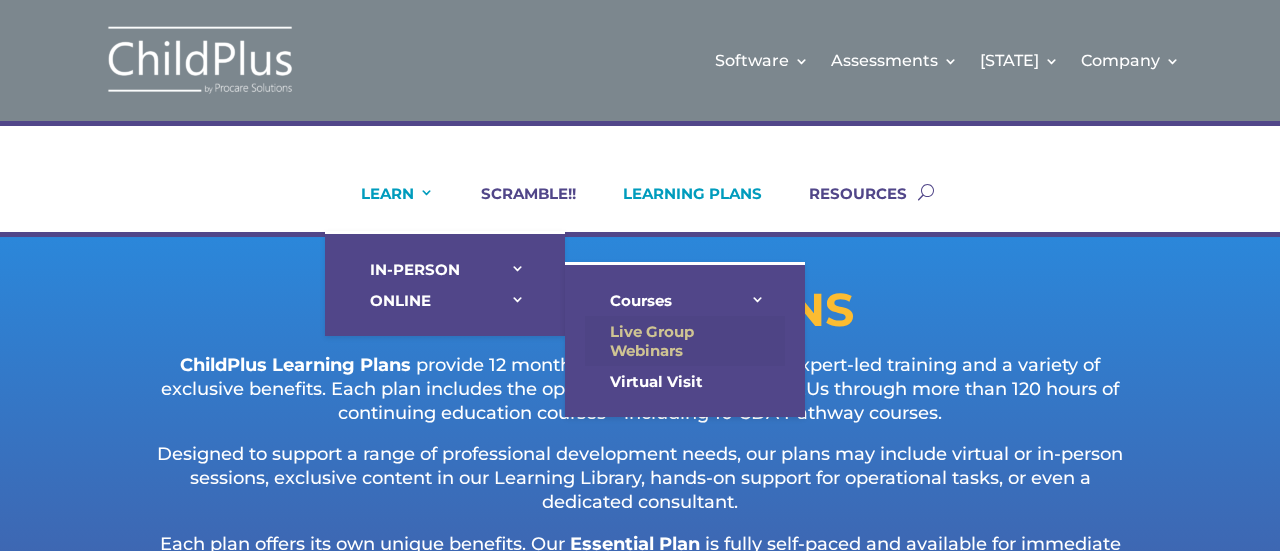 click on "Live Group Webinars" at bounding box center [685, 341] 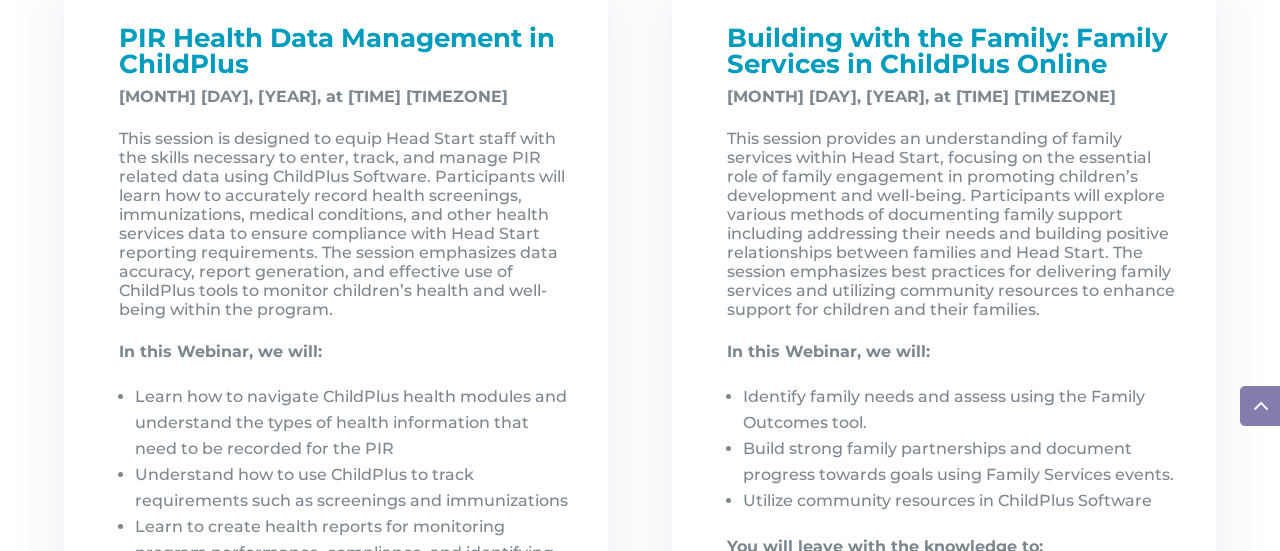 scroll, scrollTop: 2839, scrollLeft: 0, axis: vertical 